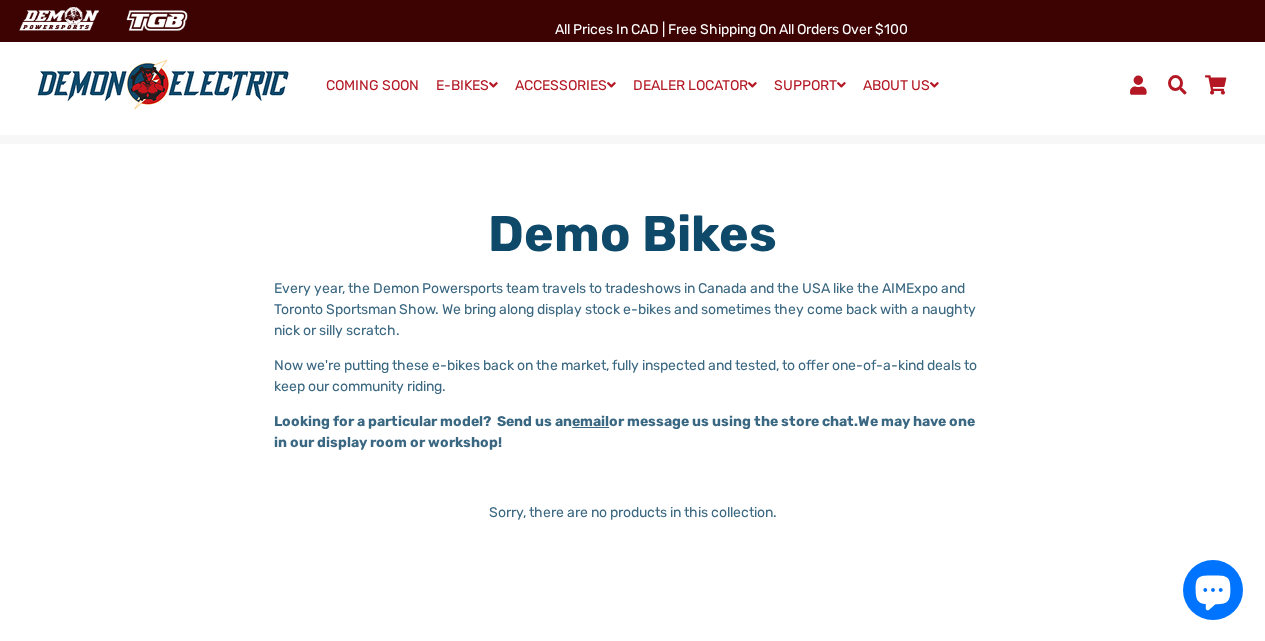 scroll, scrollTop: 0, scrollLeft: 0, axis: both 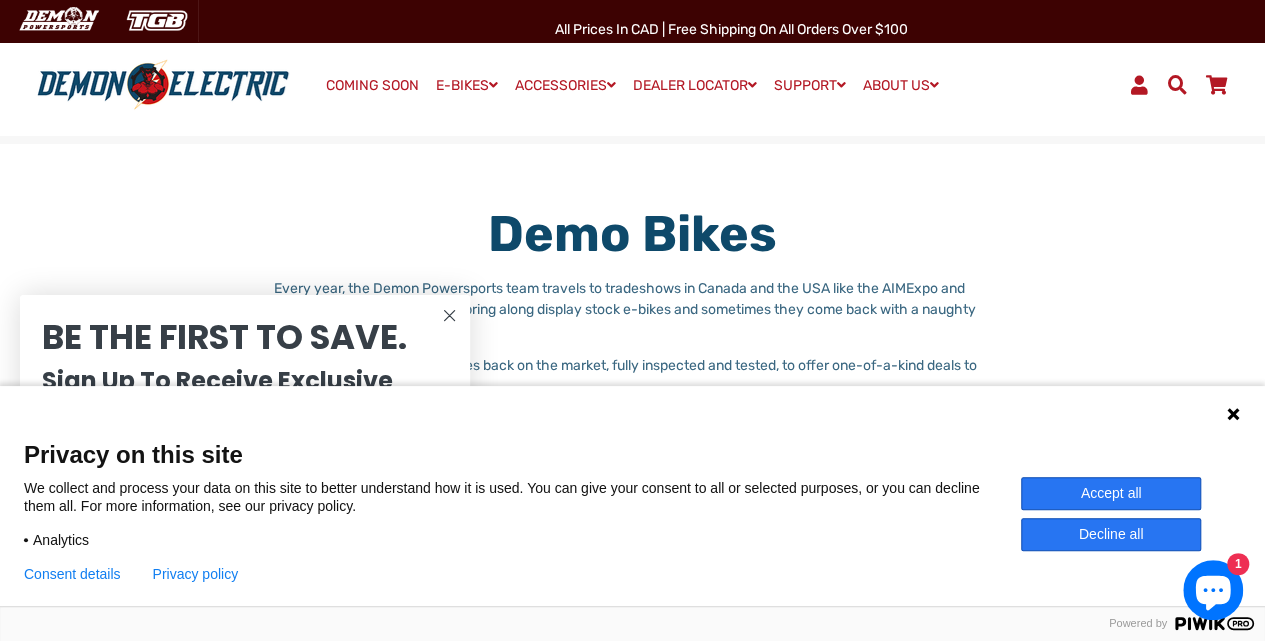 click on "Decline all" at bounding box center [1111, 534] 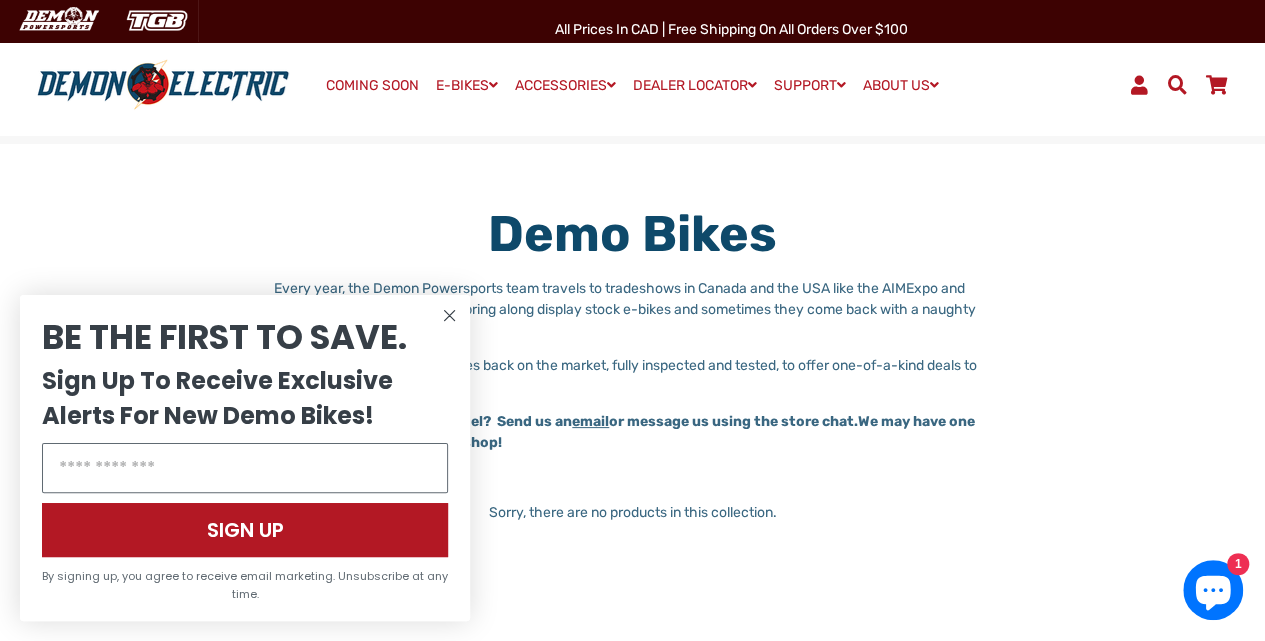 click 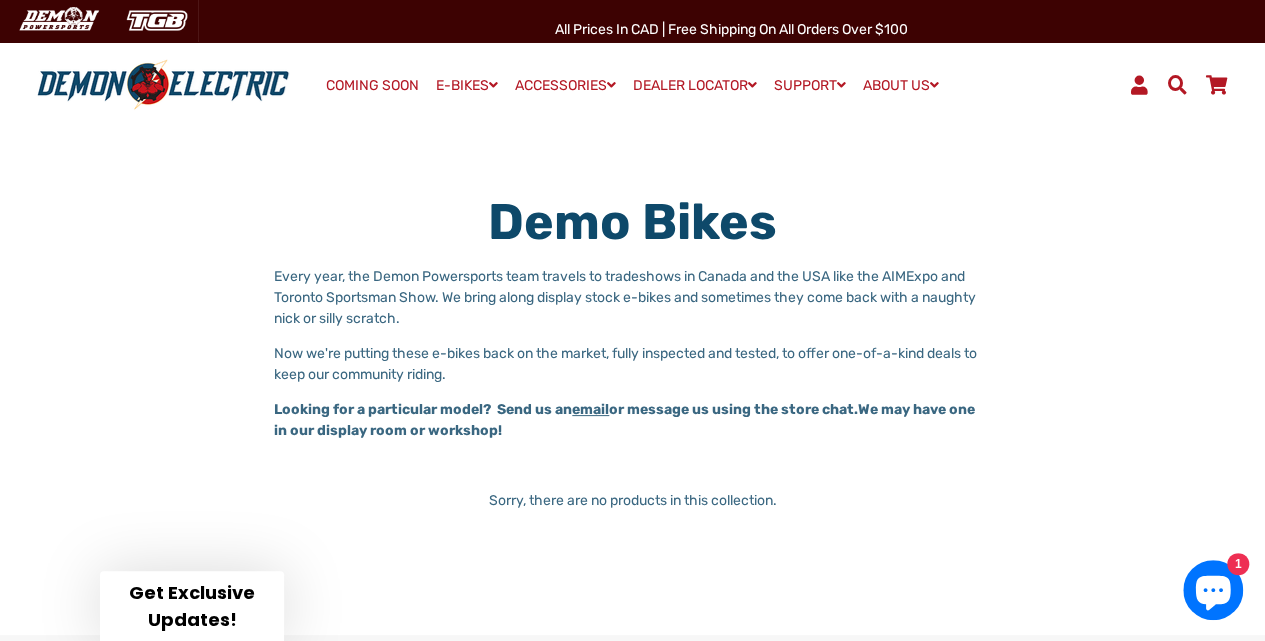 scroll, scrollTop: 0, scrollLeft: 0, axis: both 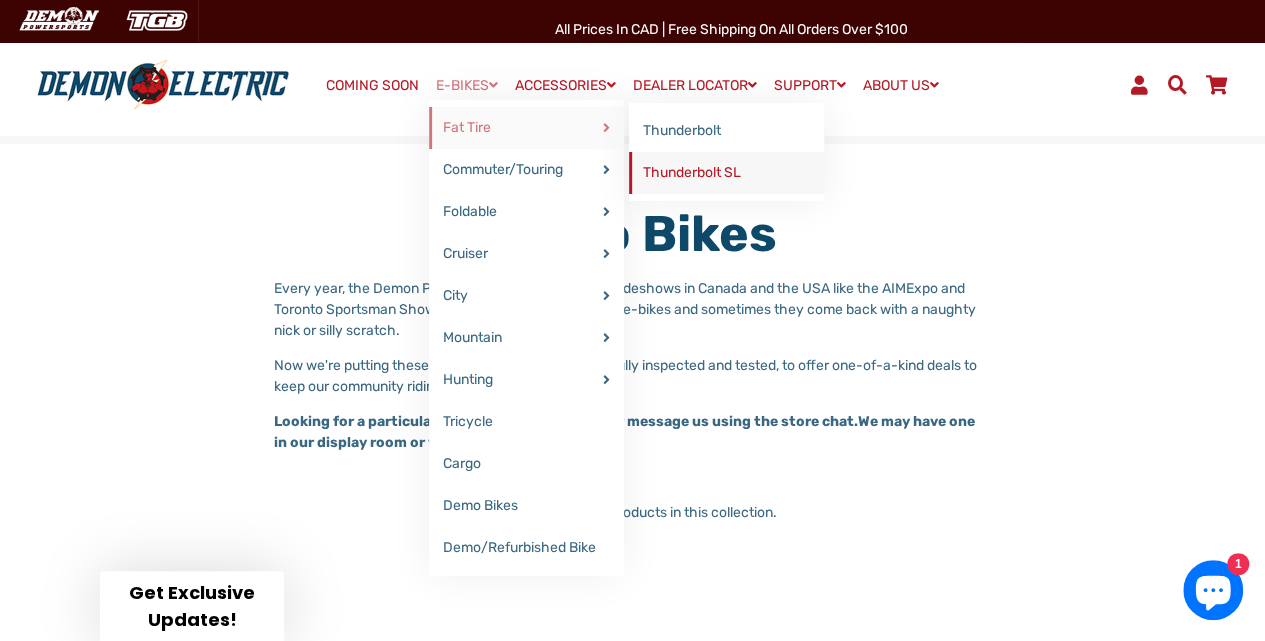 click on "Thunderbolt SL" at bounding box center (726, 173) 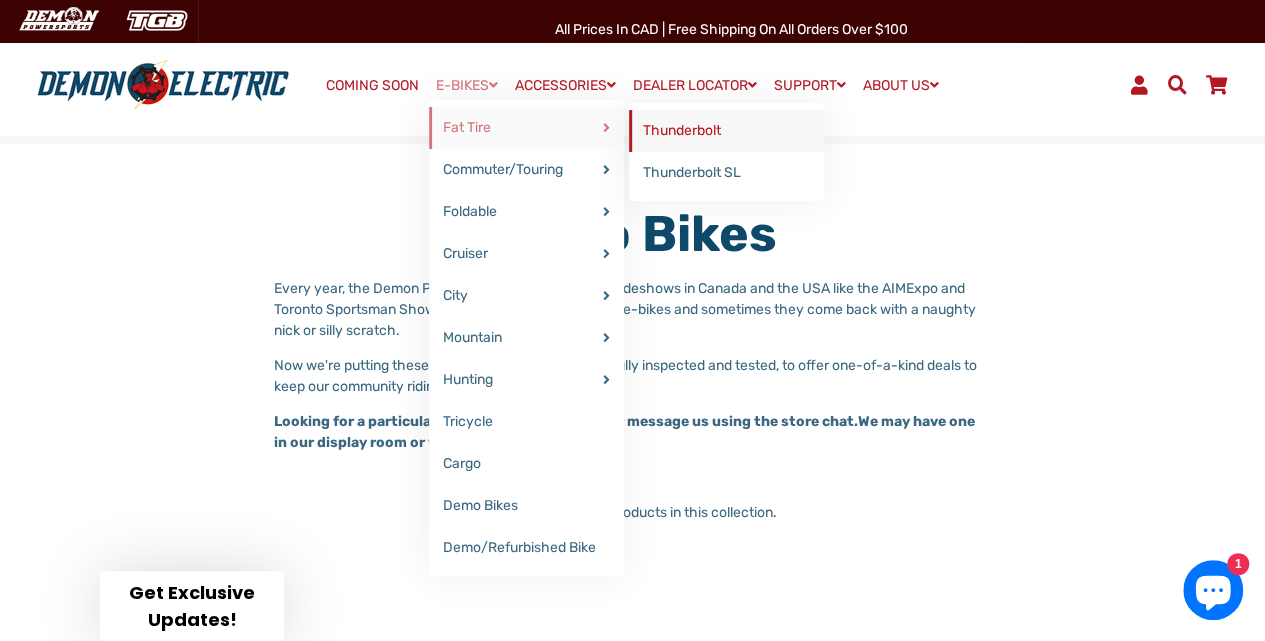 click on "Thunderbolt" at bounding box center (726, 131) 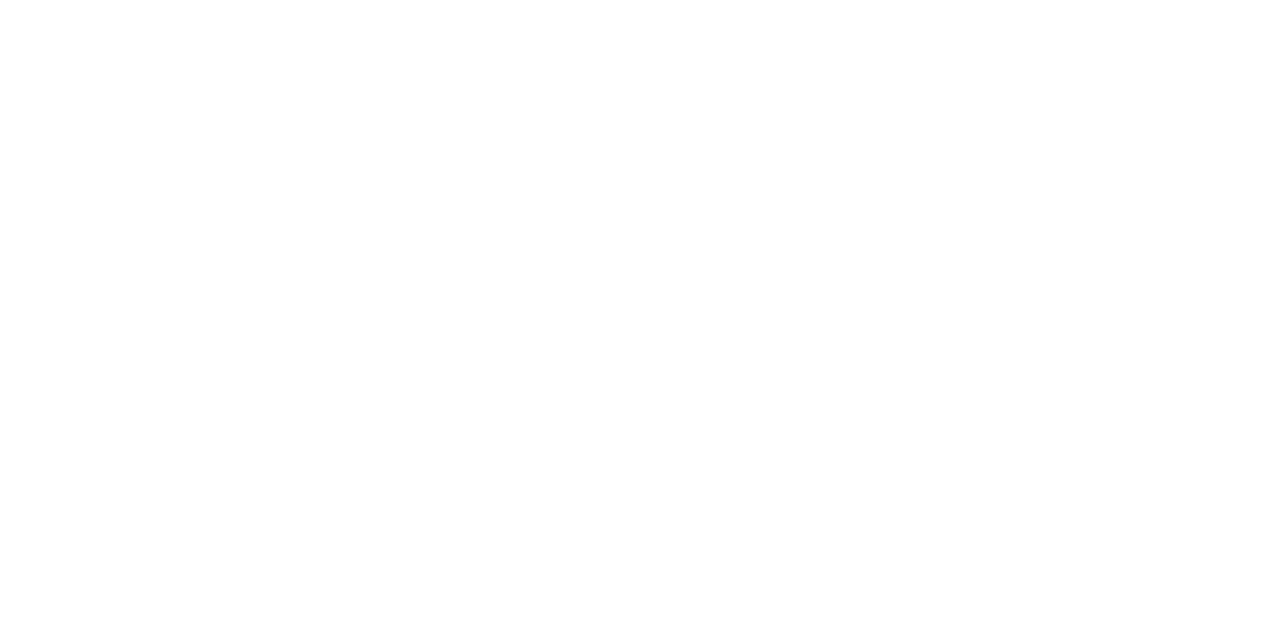 select on "******" 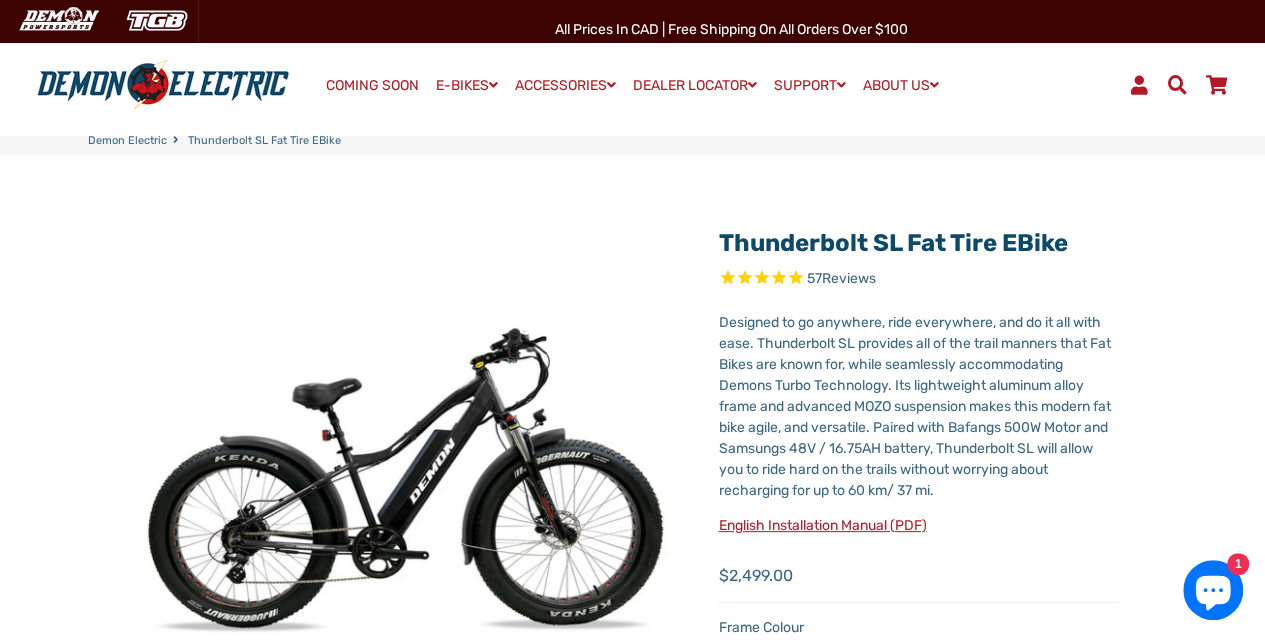 select on "******" 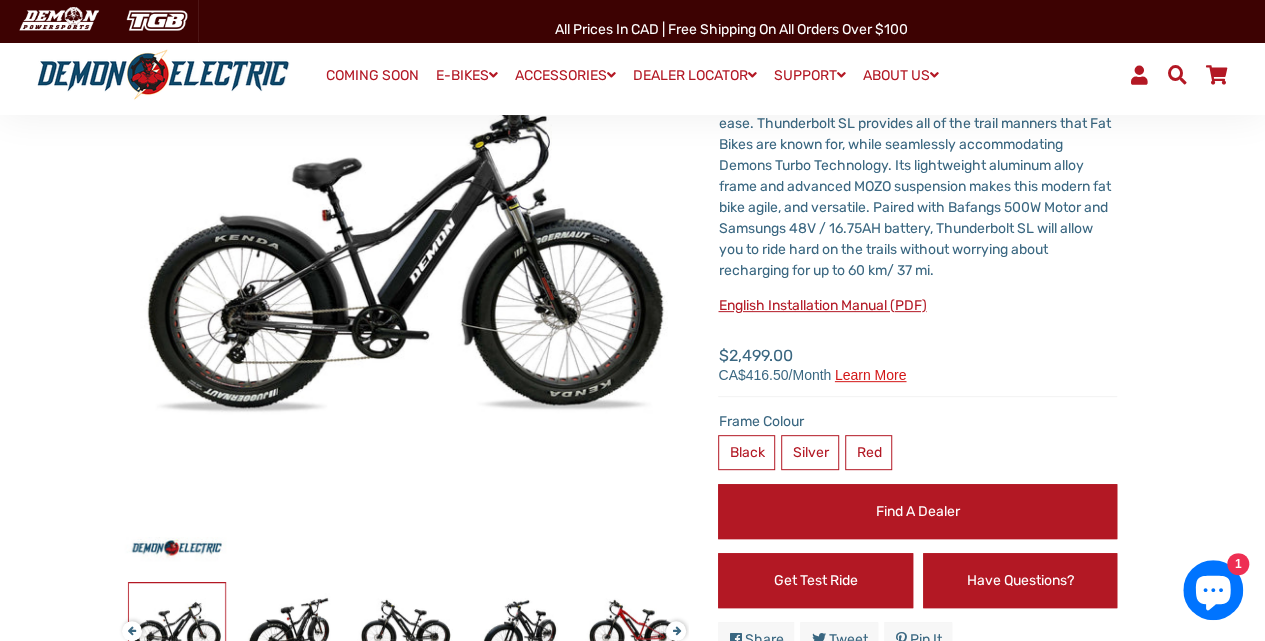 scroll, scrollTop: 200, scrollLeft: 0, axis: vertical 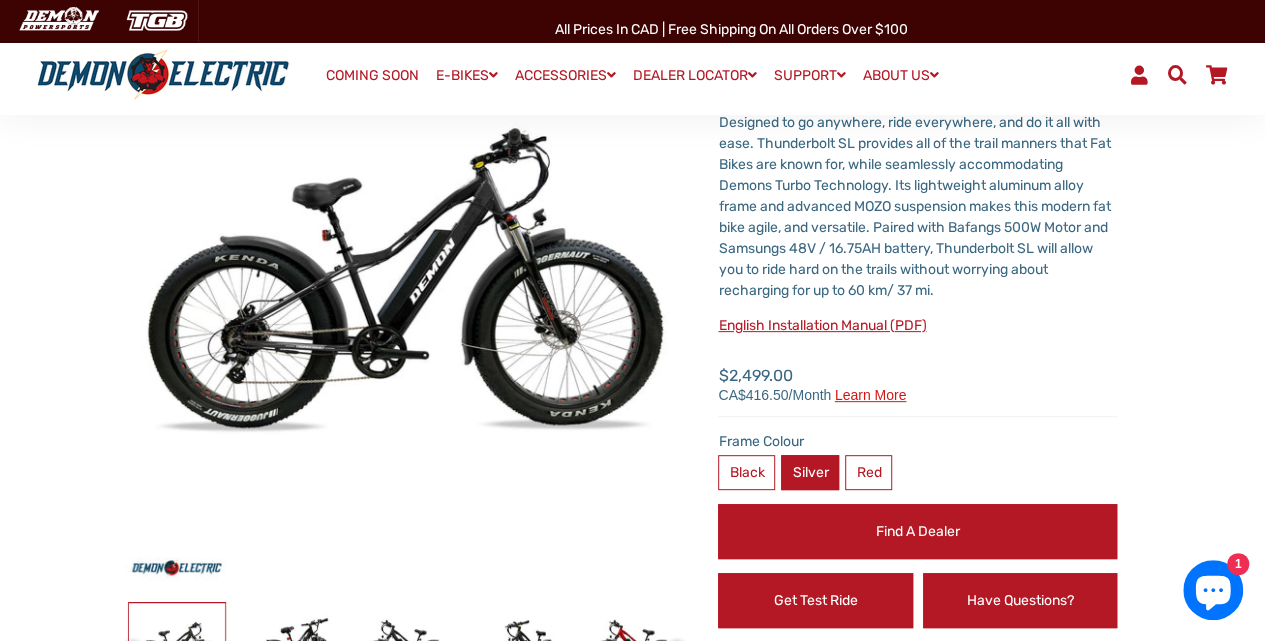 click on "Silver" at bounding box center (810, 472) 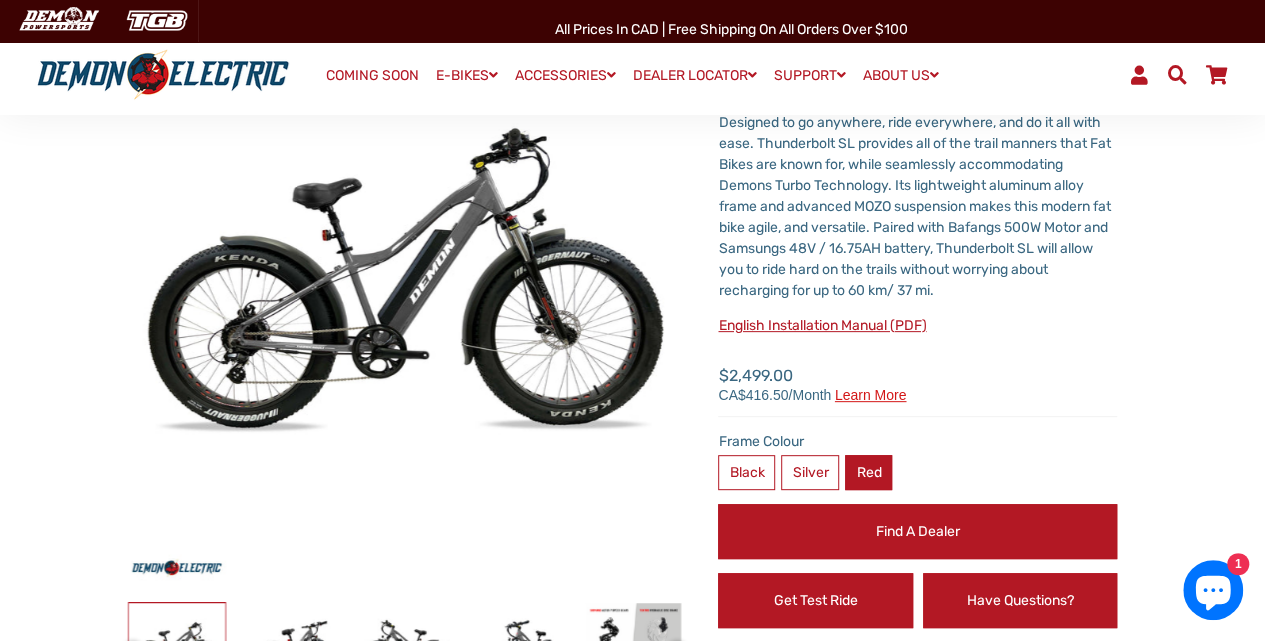 click on "Red" at bounding box center [868, 472] 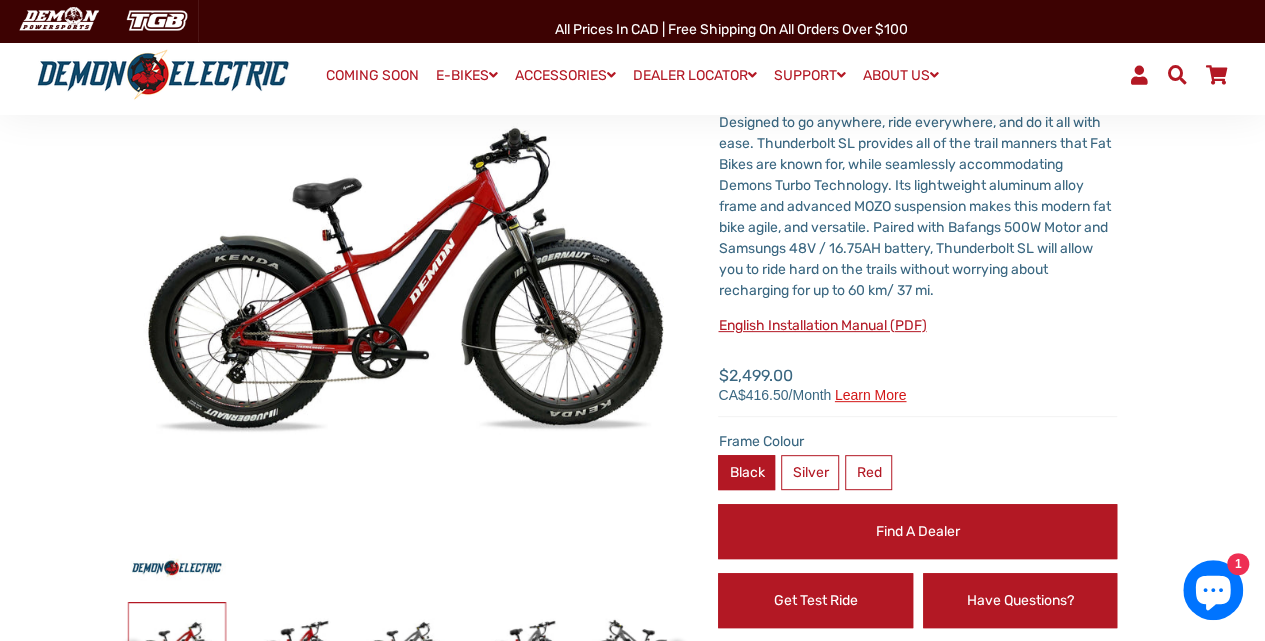 click on "Black" at bounding box center (746, 472) 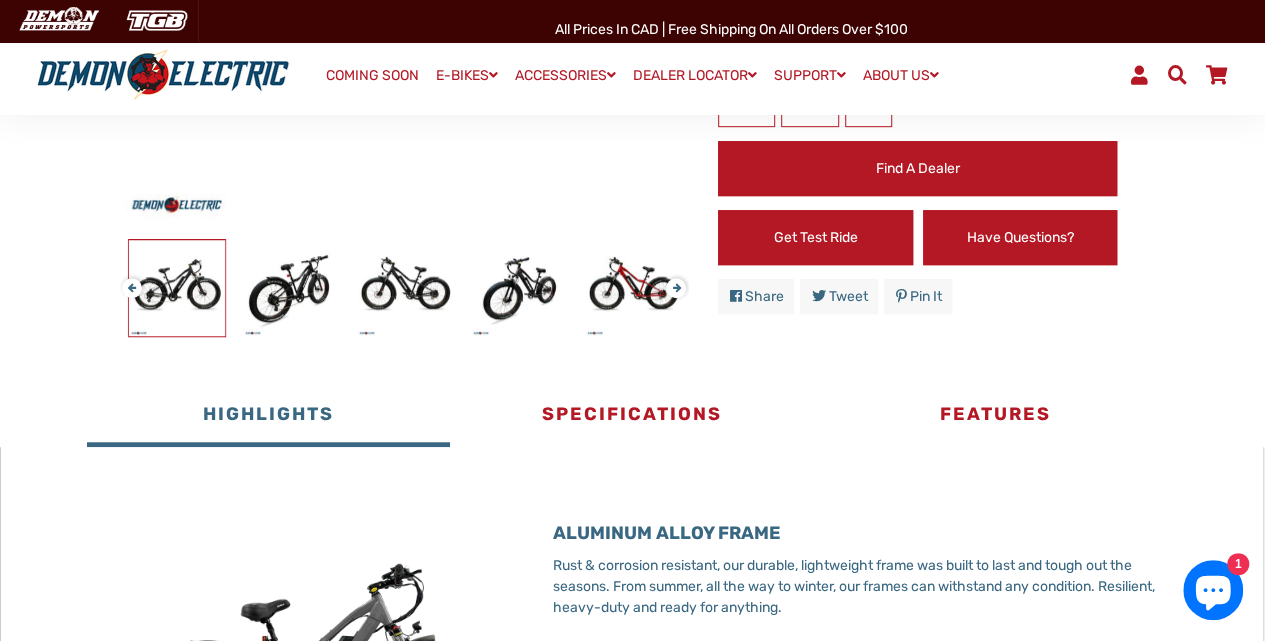 scroll, scrollTop: 600, scrollLeft: 0, axis: vertical 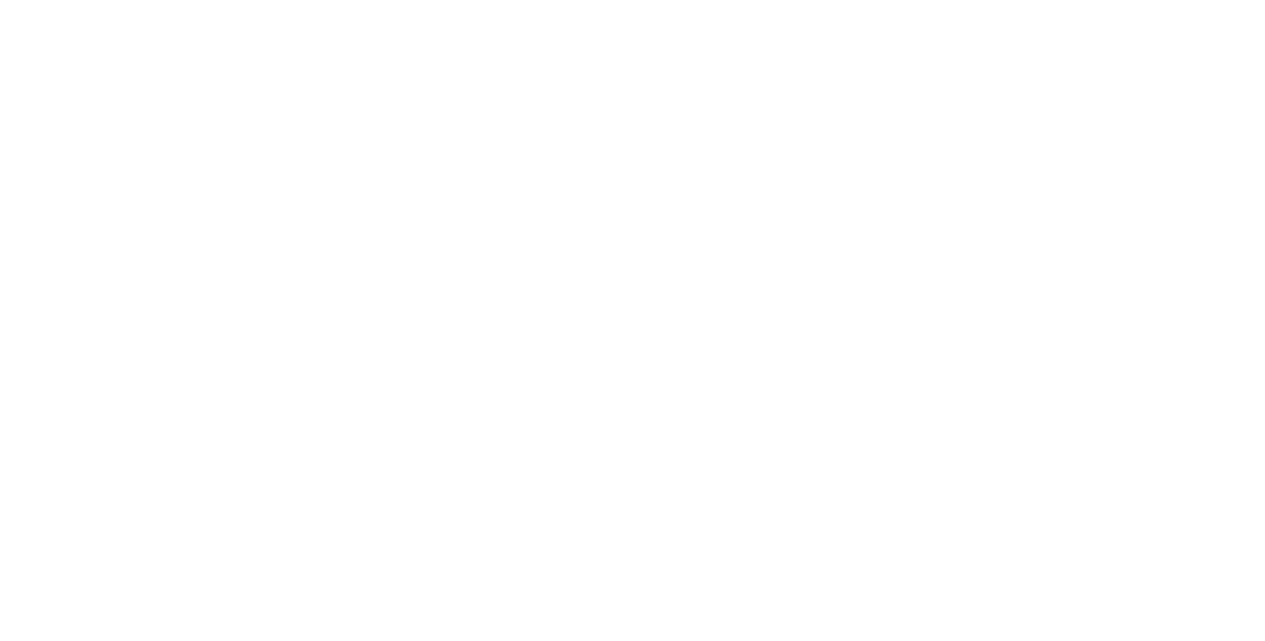 select on "******" 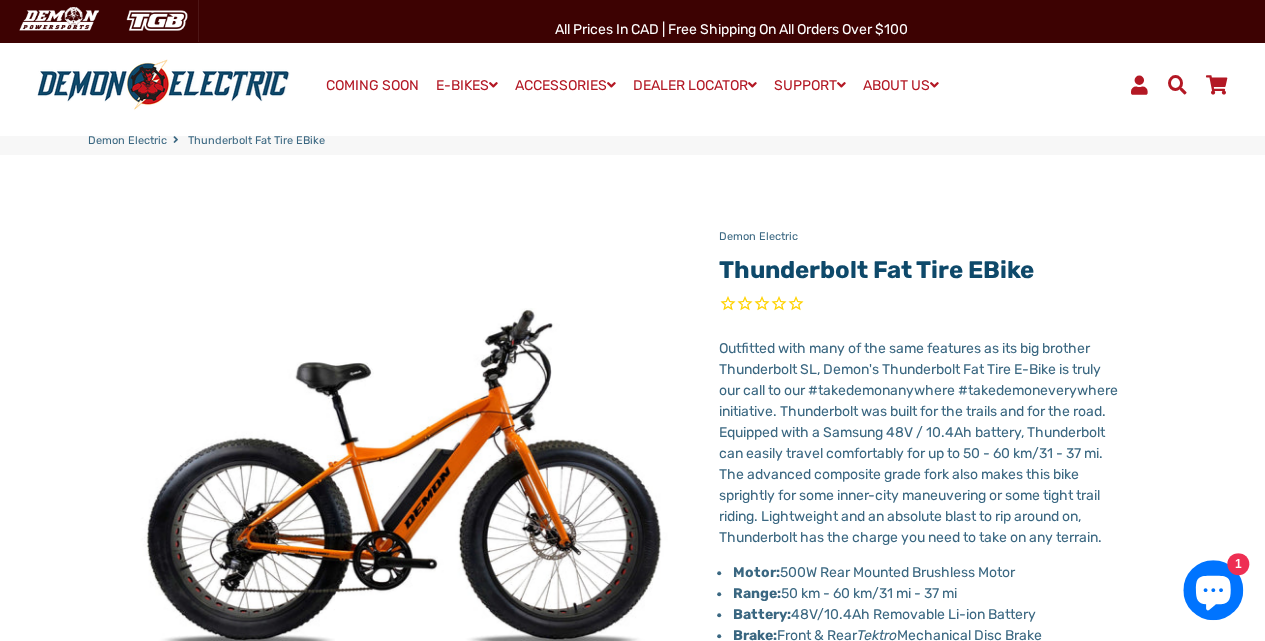 scroll, scrollTop: 0, scrollLeft: 0, axis: both 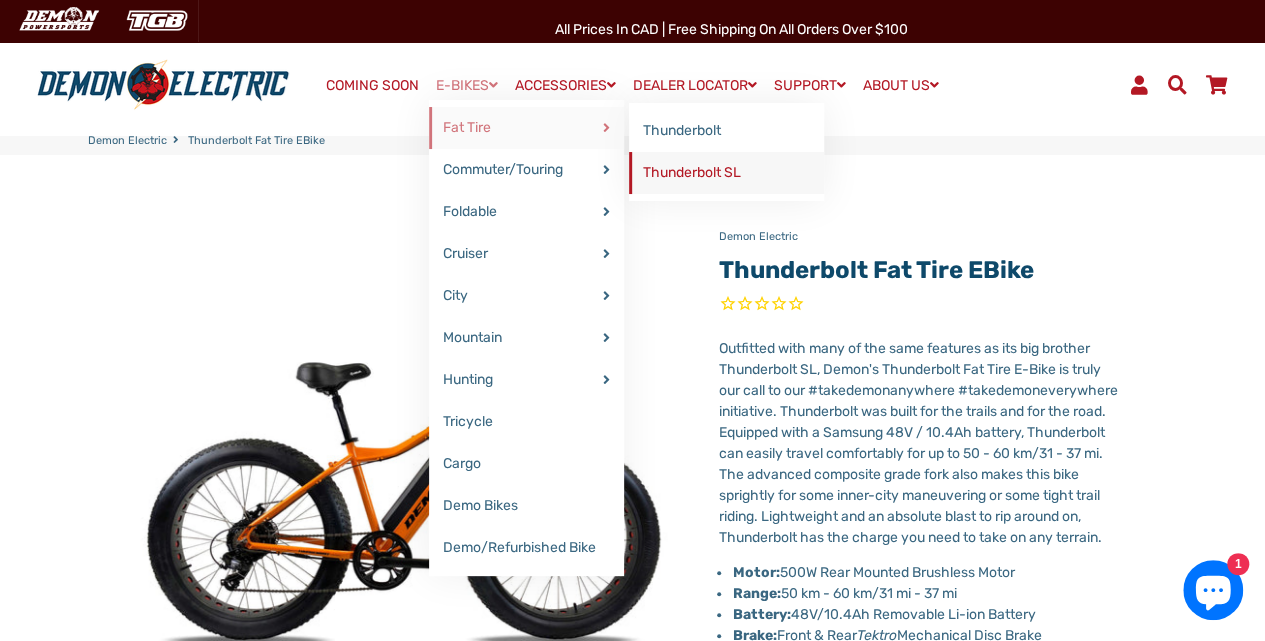 click on "Thunderbolt SL" at bounding box center [726, 173] 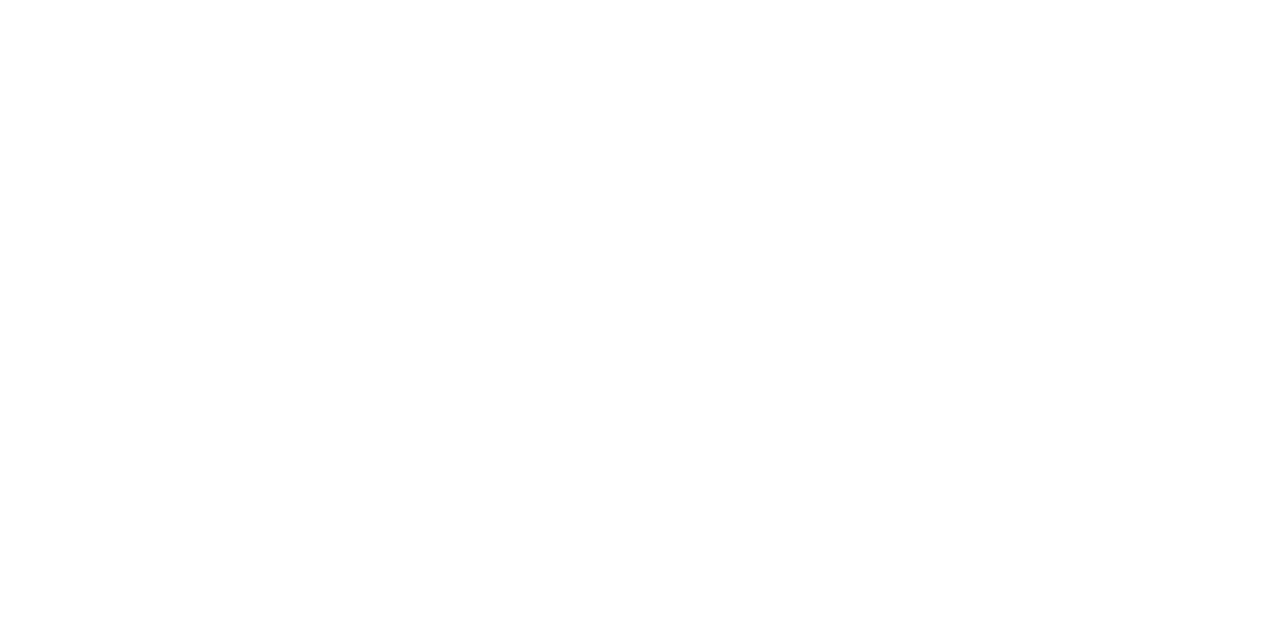 select on "******" 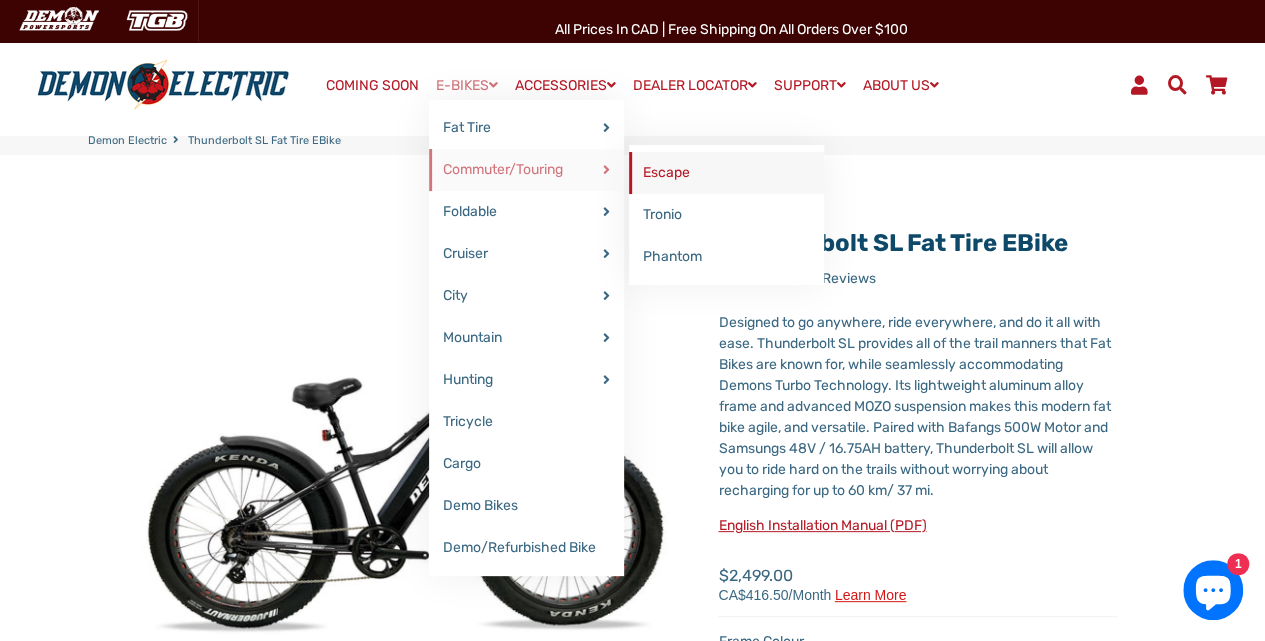 click on "Escape" at bounding box center [726, 173] 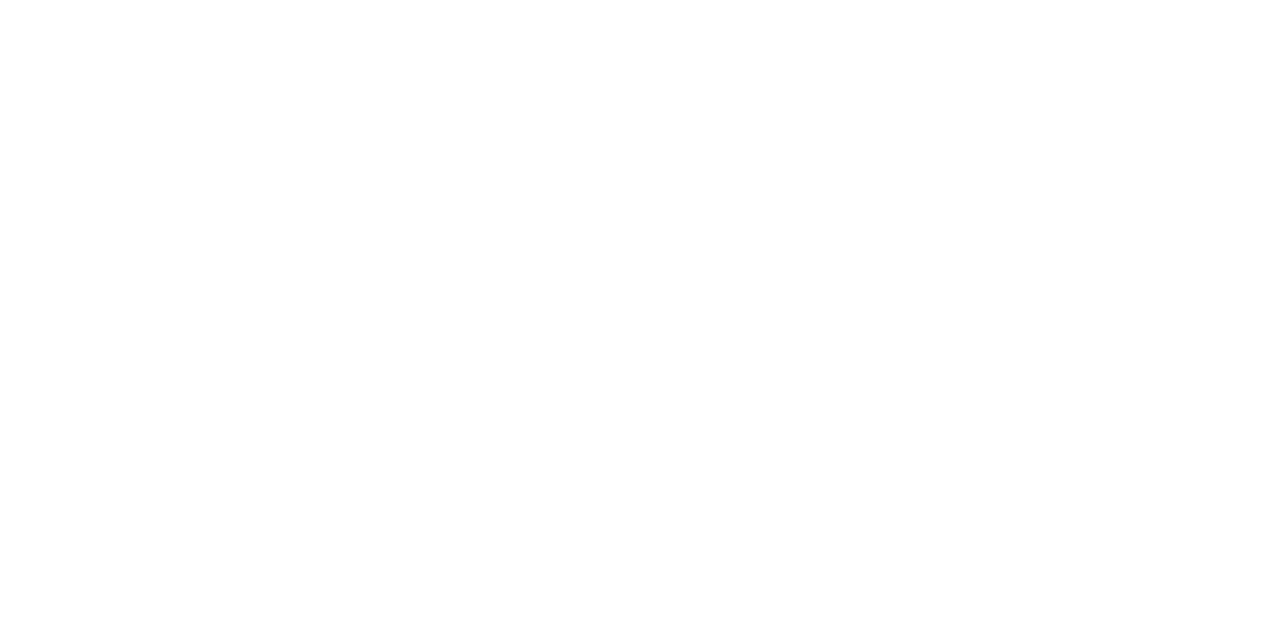 scroll, scrollTop: 0, scrollLeft: 0, axis: both 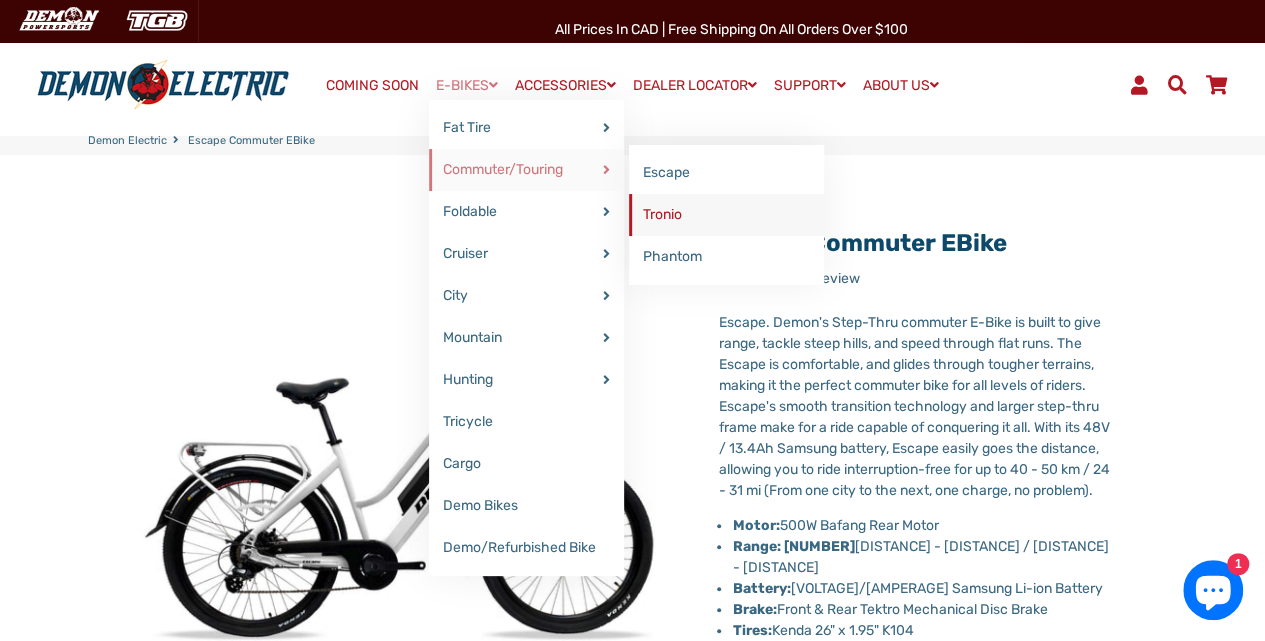 click on "Tronio" at bounding box center [726, 215] 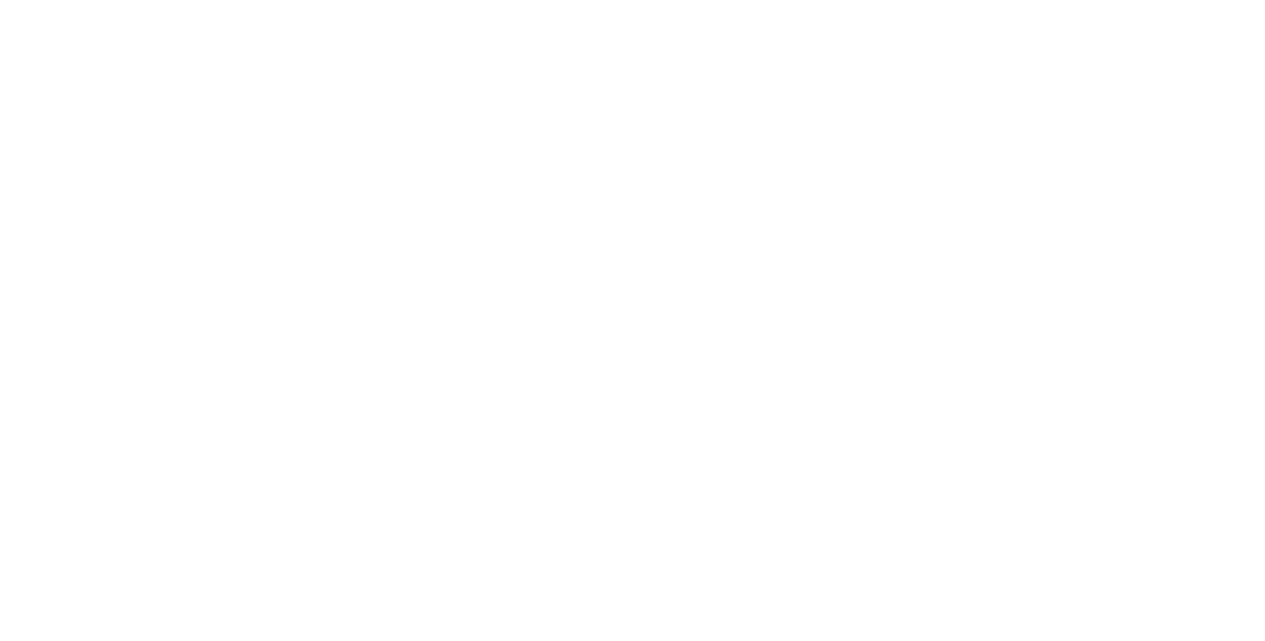 select on "******" 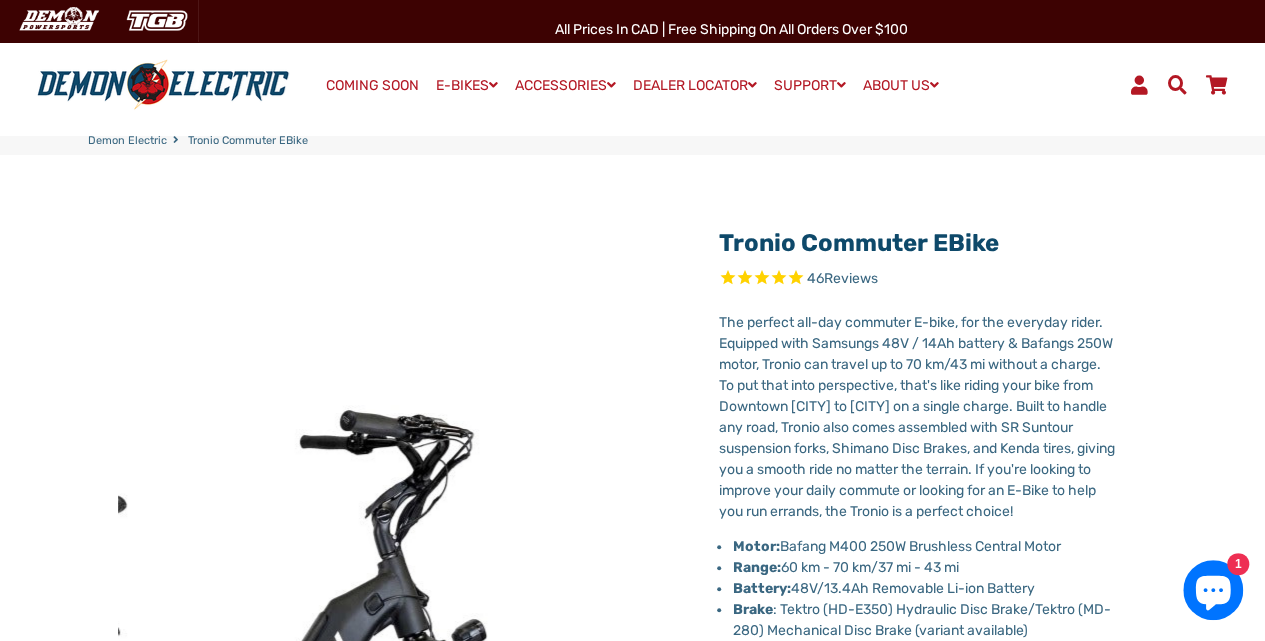 scroll, scrollTop: 0, scrollLeft: 0, axis: both 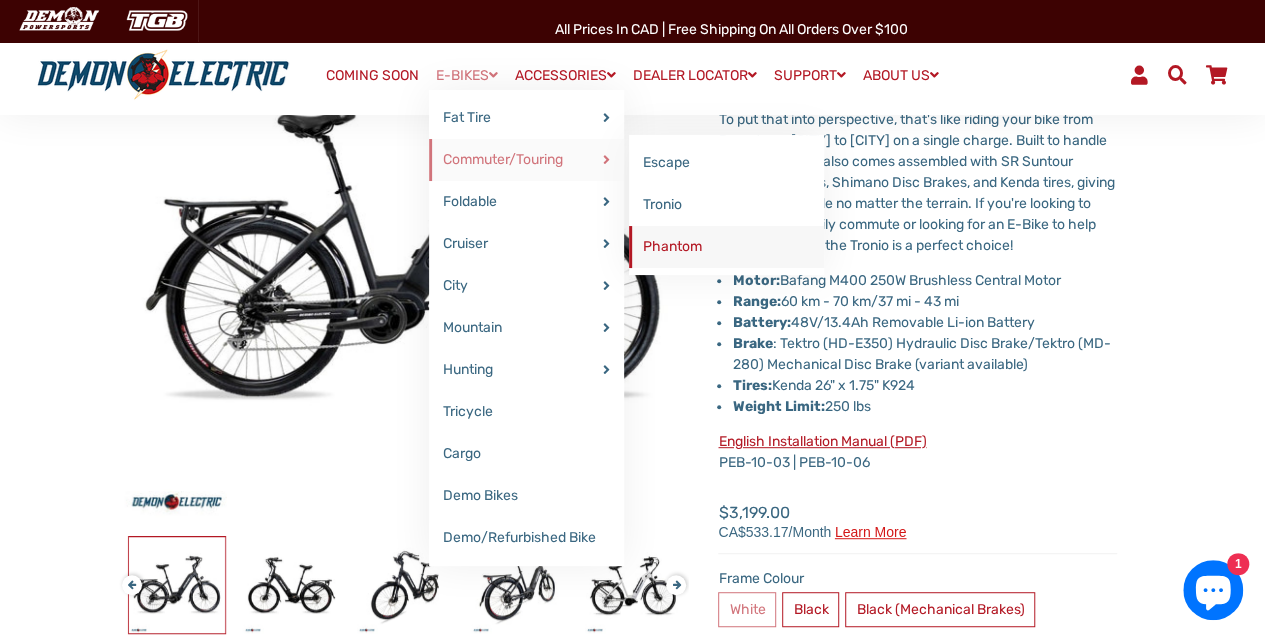 click on "Phantom" at bounding box center (726, 247) 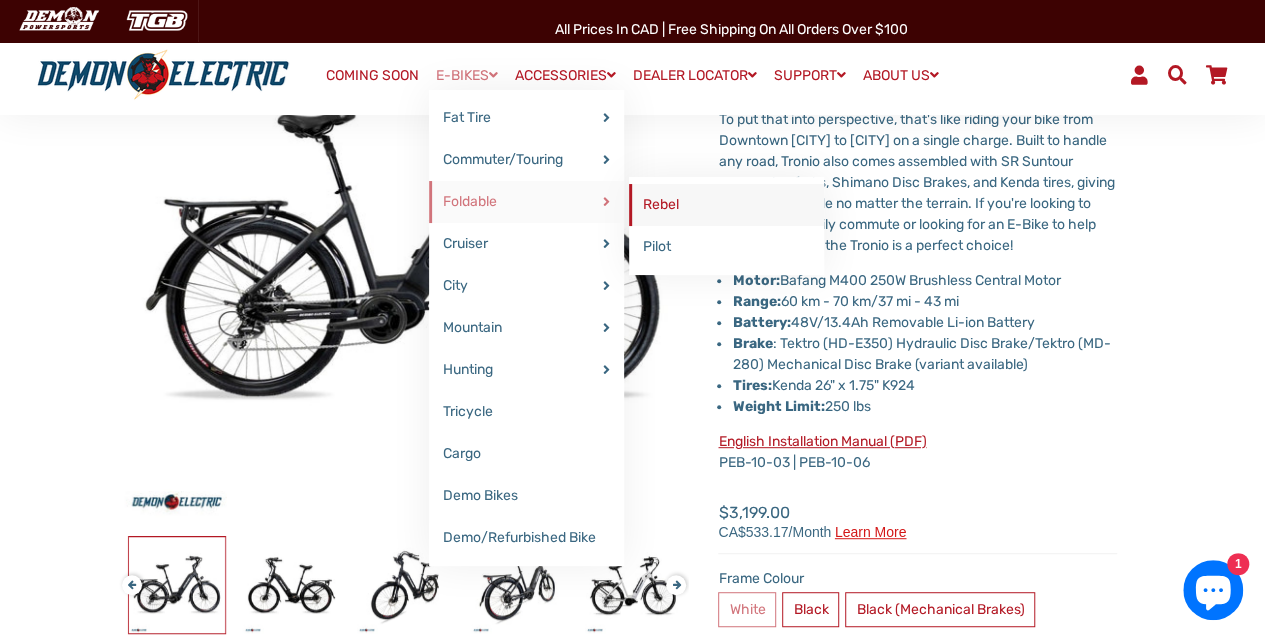 click on "Rebel" at bounding box center [726, 205] 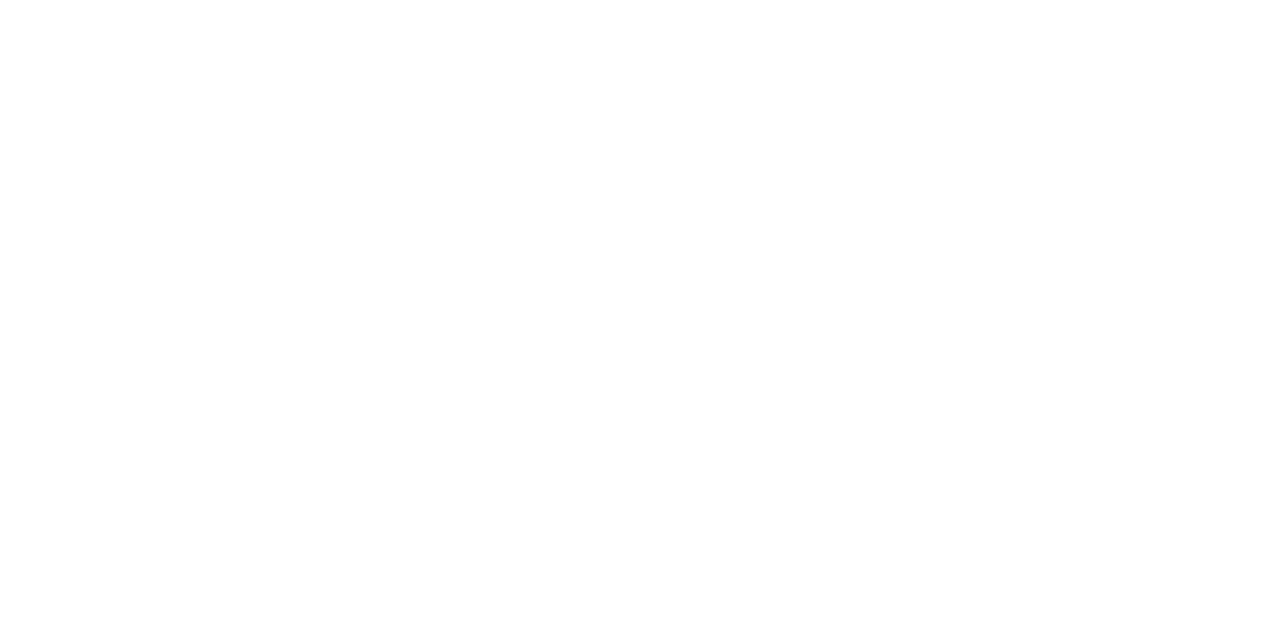 select on "******" 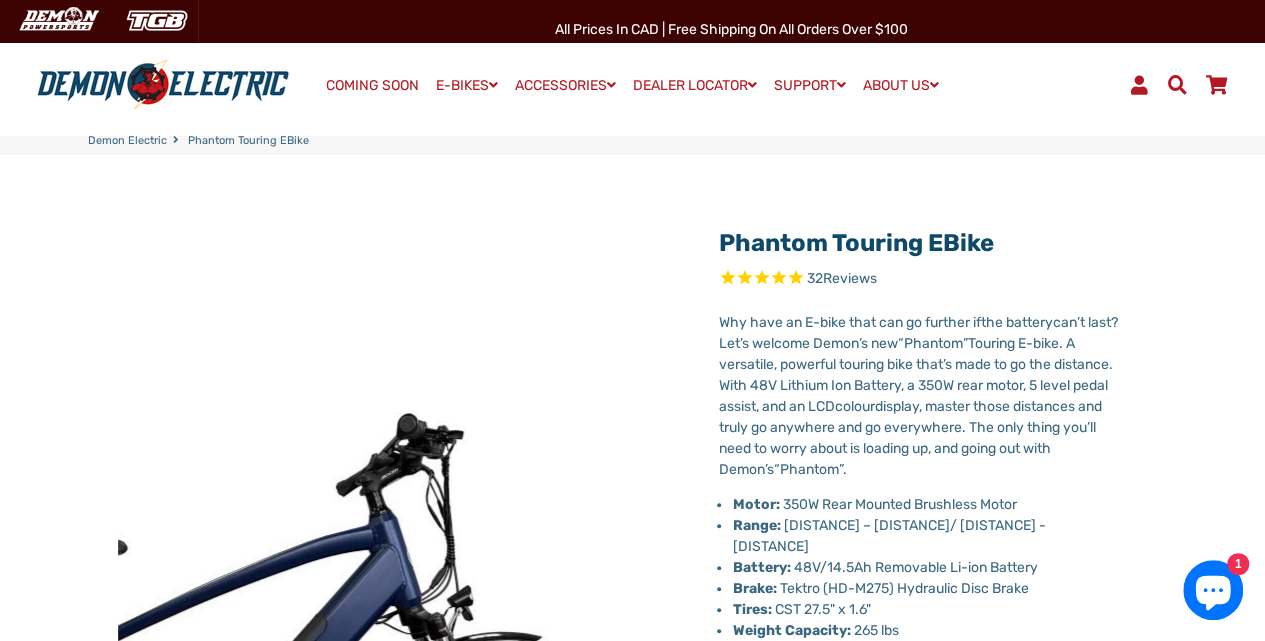 scroll, scrollTop: 0, scrollLeft: 0, axis: both 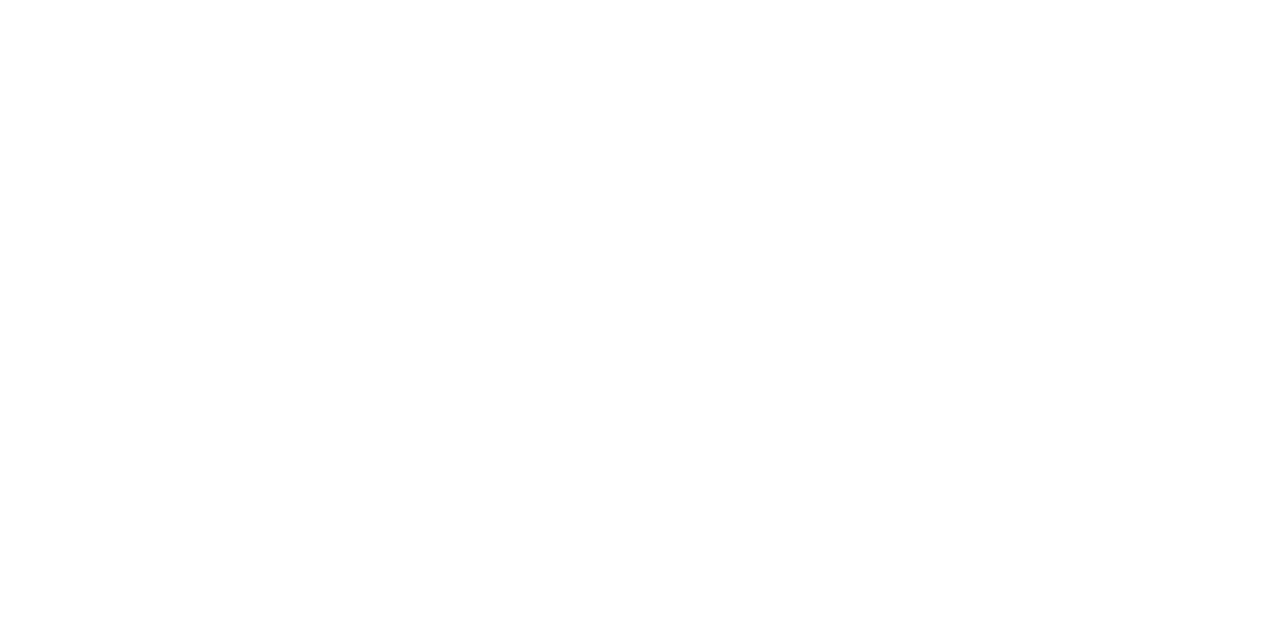 select on "******" 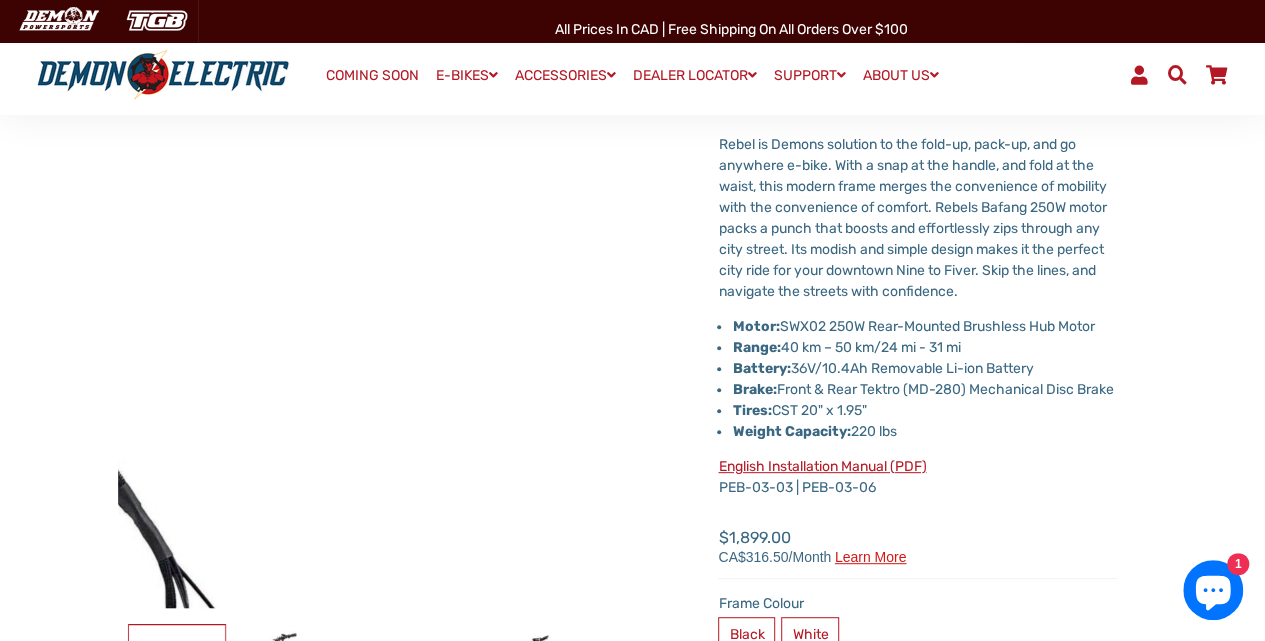 scroll, scrollTop: 333, scrollLeft: 0, axis: vertical 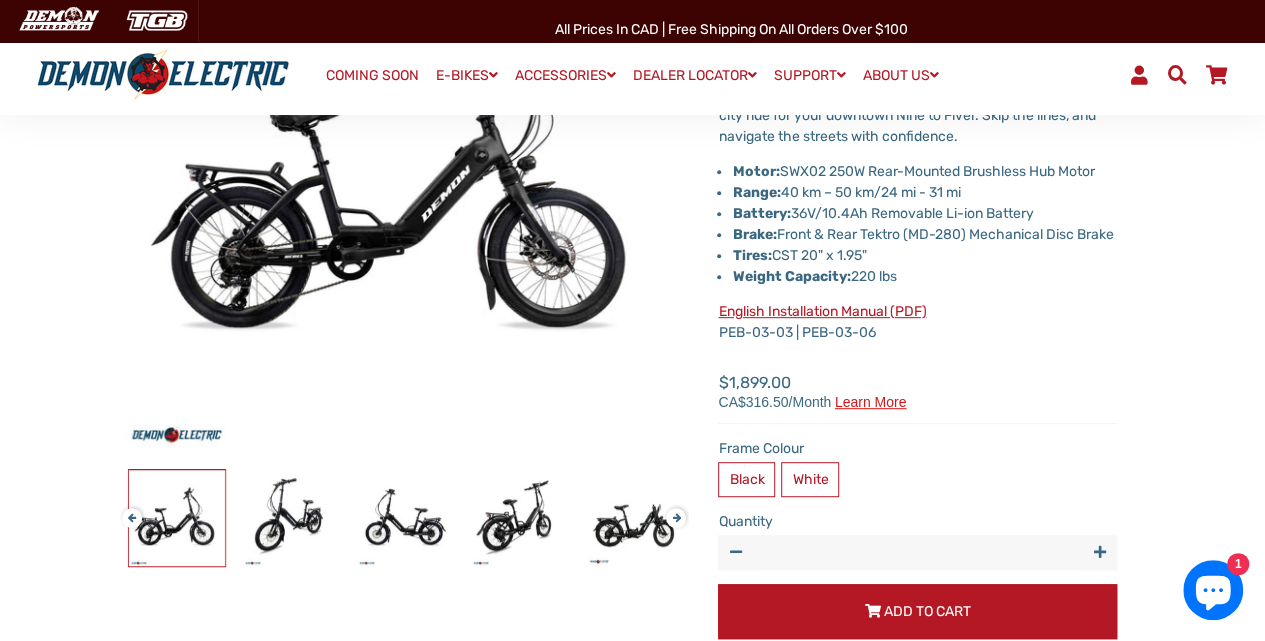click on "Next" at bounding box center (672, 509) 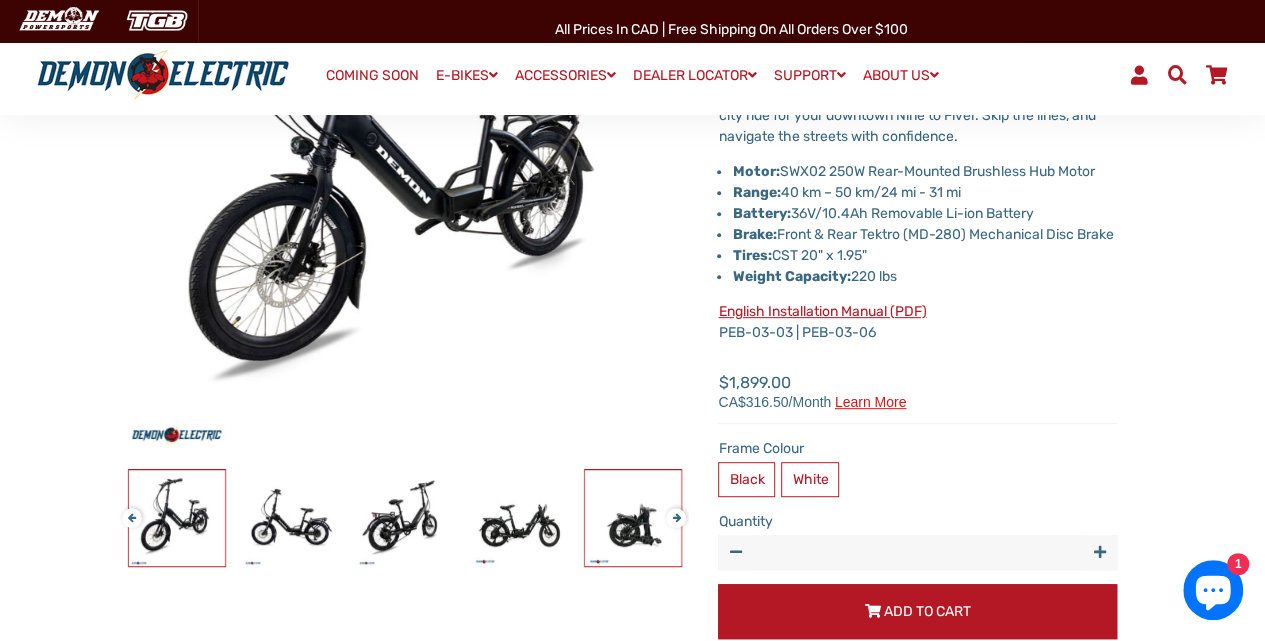 click at bounding box center (633, 518) 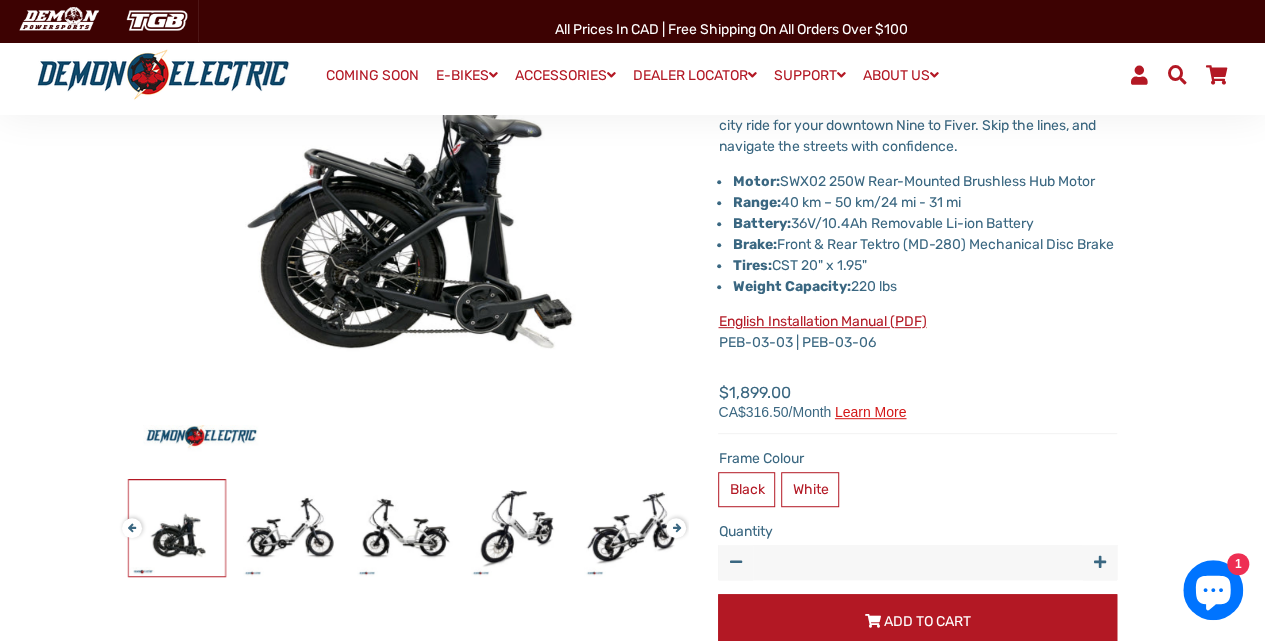 scroll, scrollTop: 333, scrollLeft: 0, axis: vertical 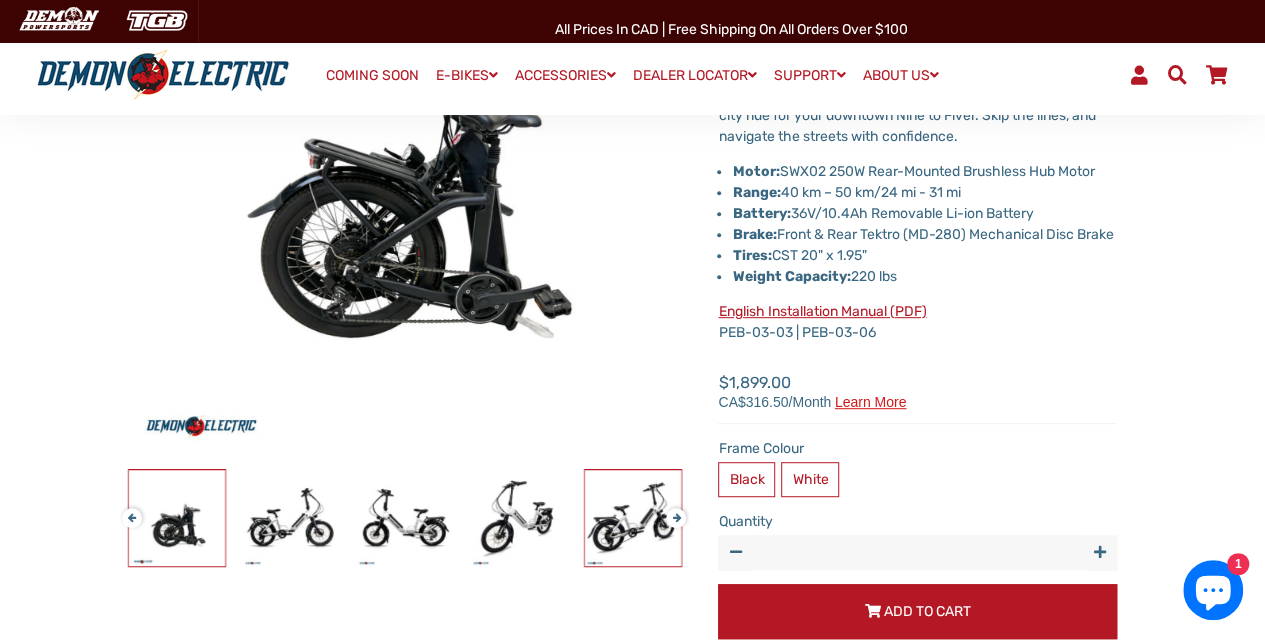 click at bounding box center [633, 518] 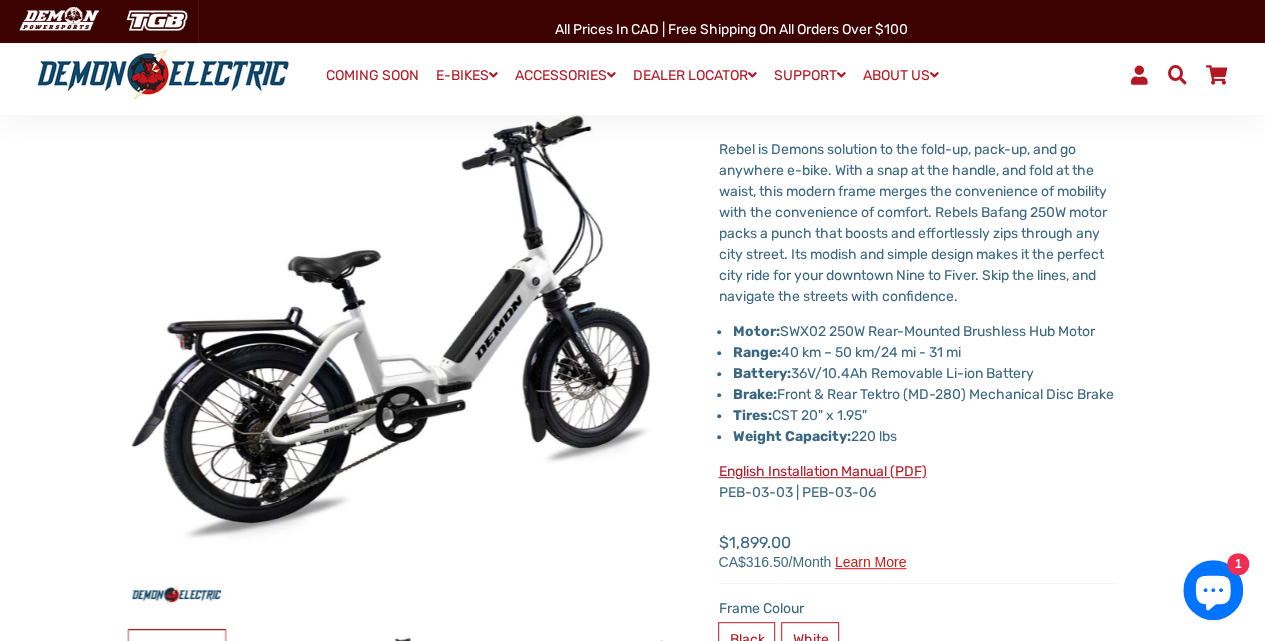 scroll, scrollTop: 133, scrollLeft: 0, axis: vertical 